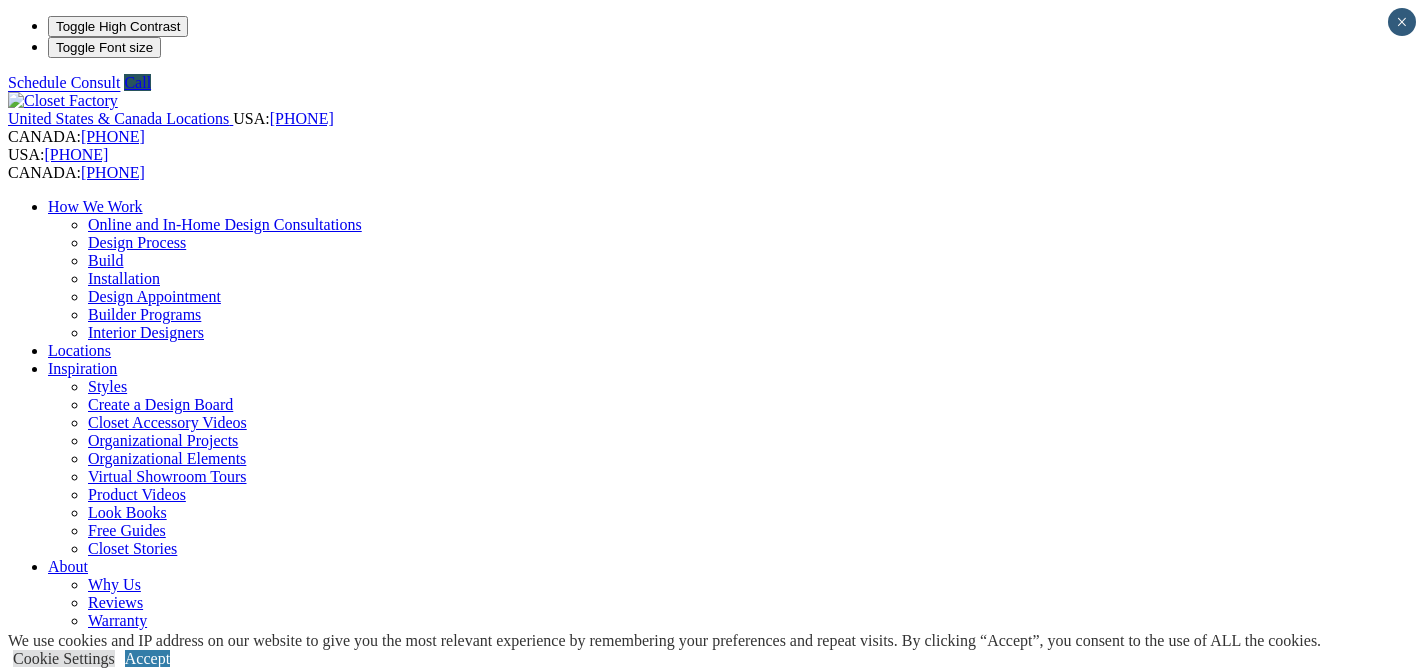 scroll, scrollTop: 0, scrollLeft: 0, axis: both 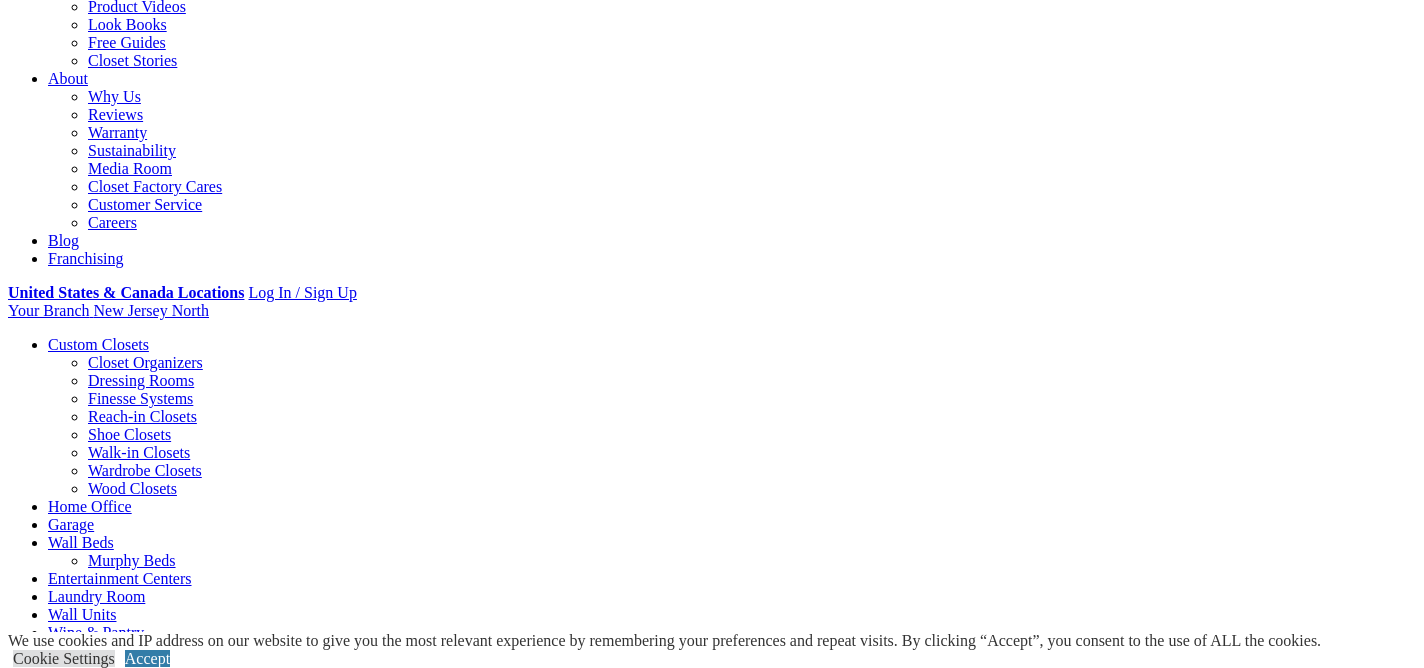 click on "Your Branch
New Jersey North
ZIP code
*" at bounding box center (712, 311) 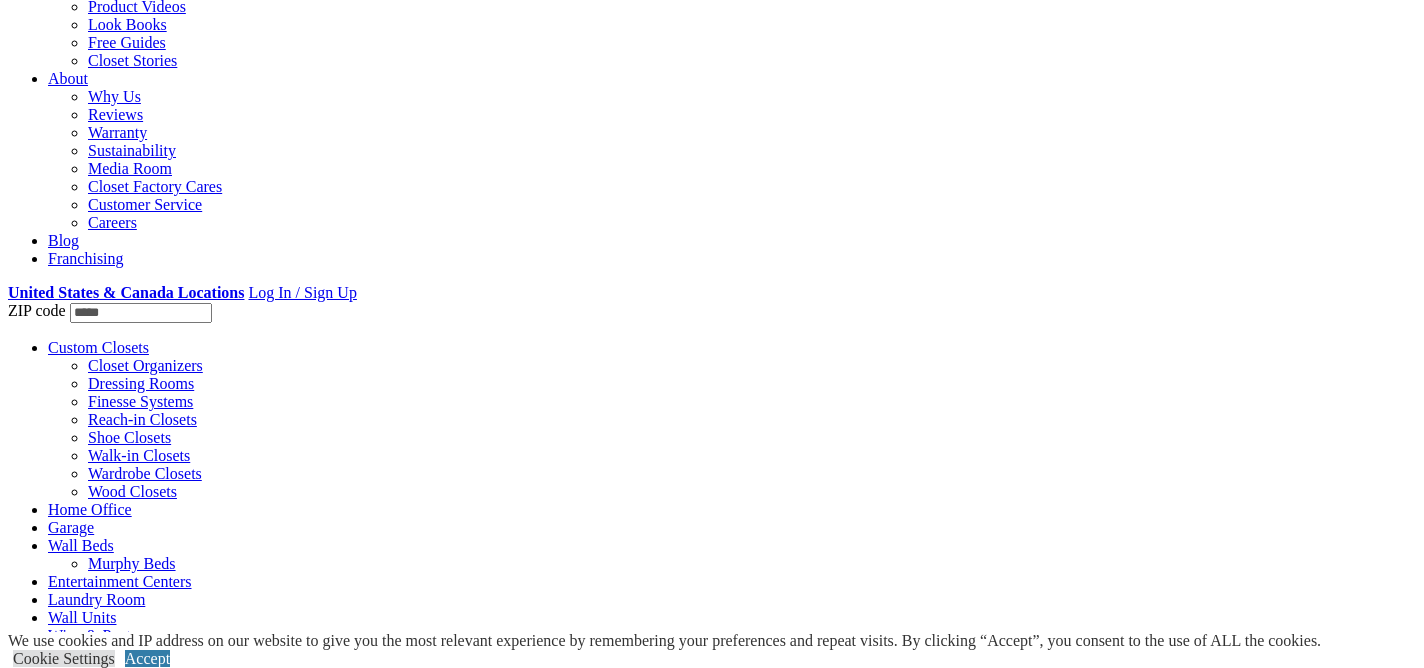type on "*****" 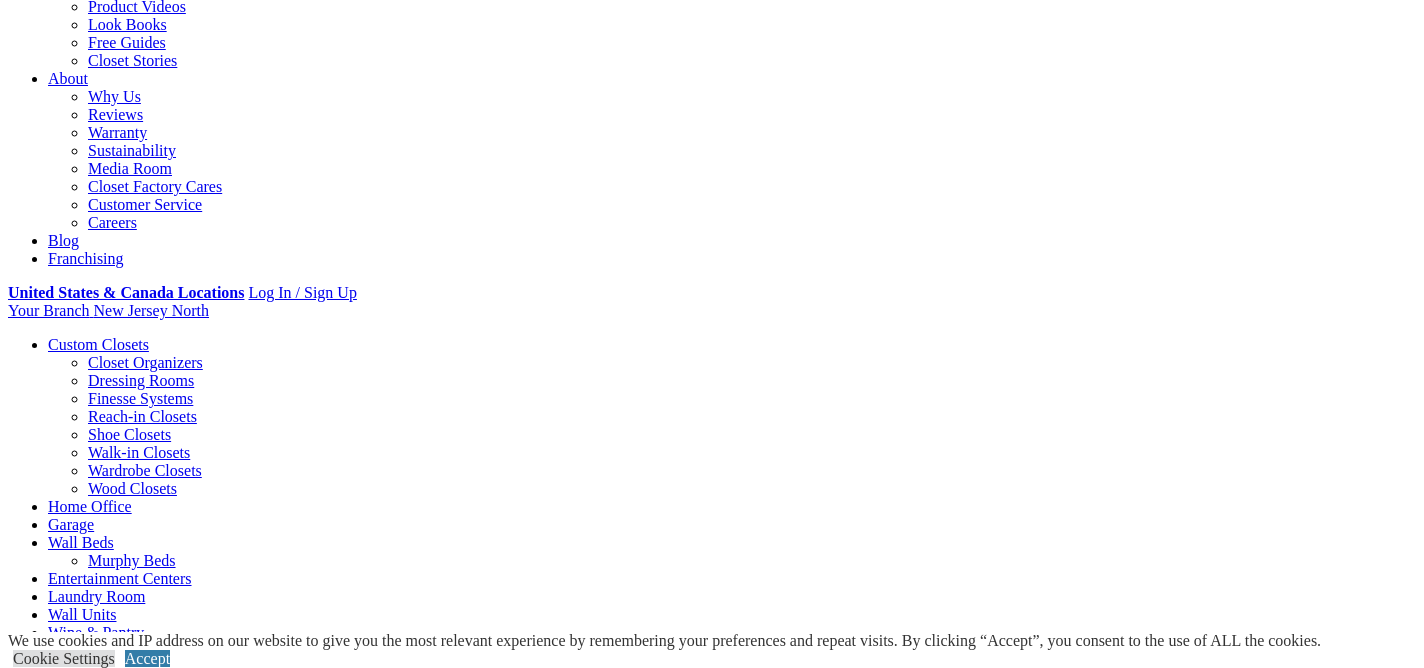 click at bounding box center (164, 864) 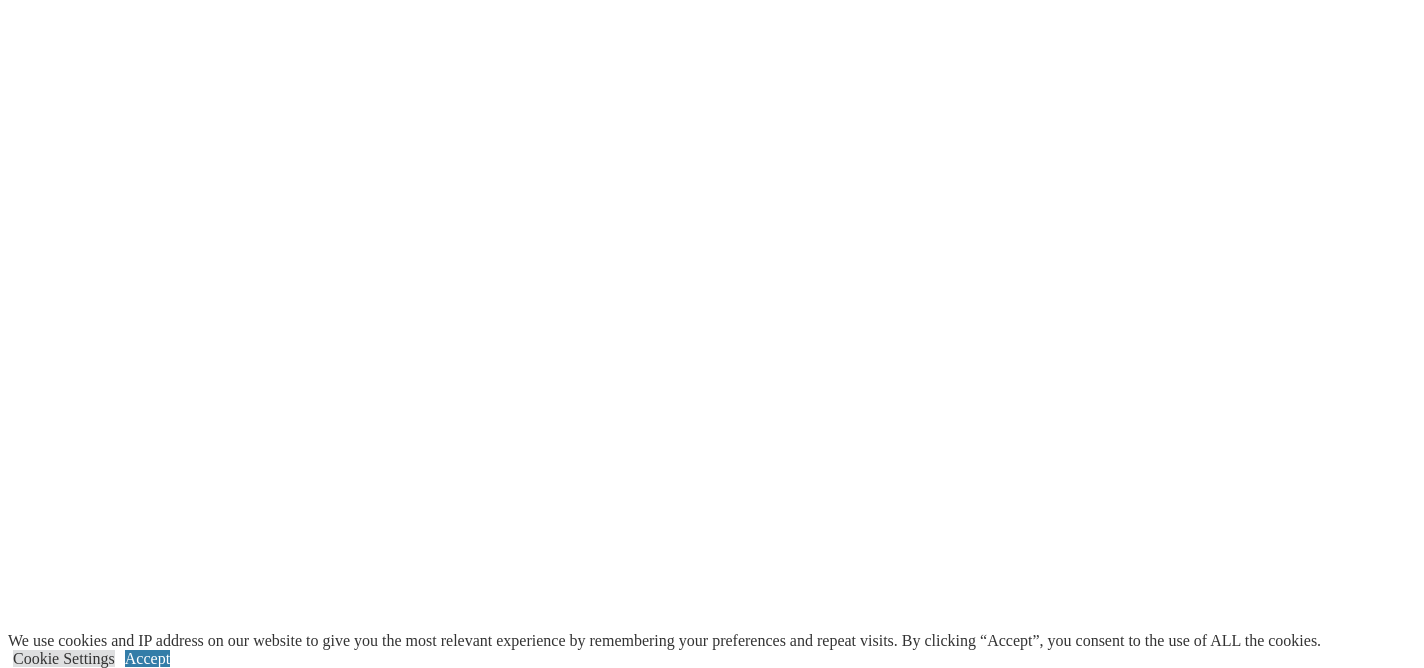 scroll, scrollTop: 1576, scrollLeft: 0, axis: vertical 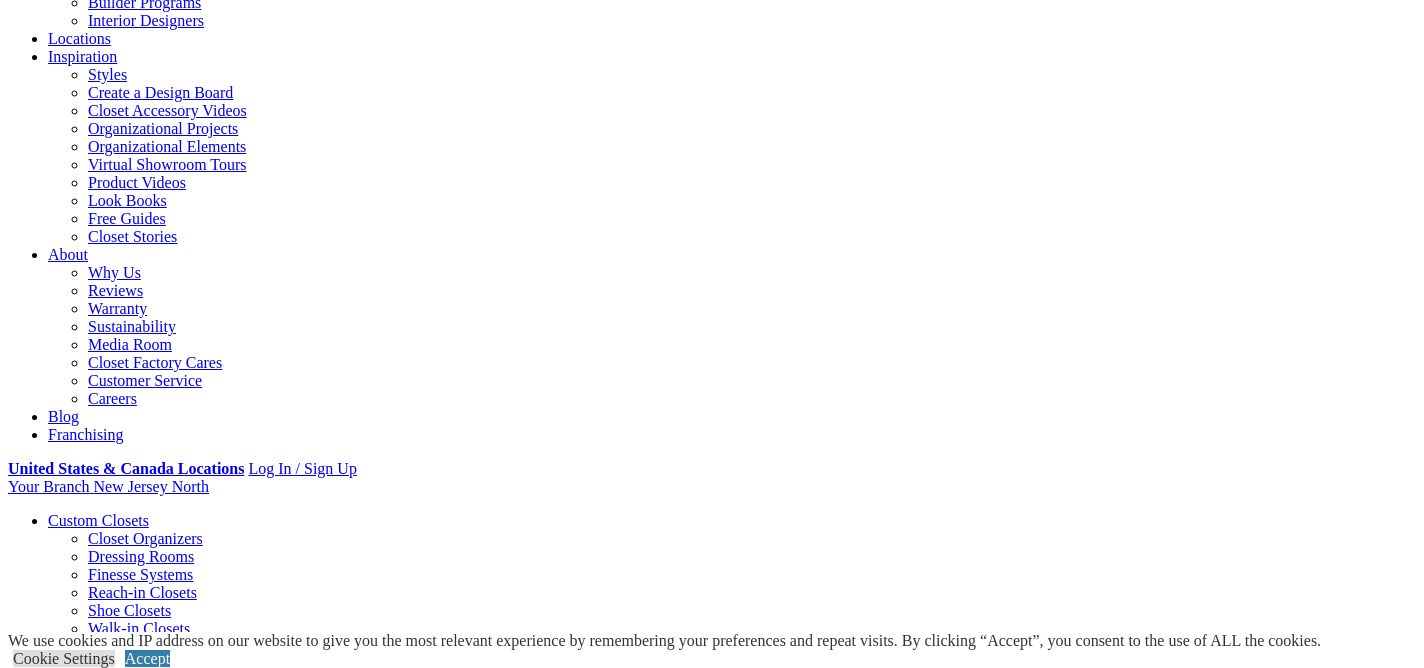 click at bounding box center (299, 1701) 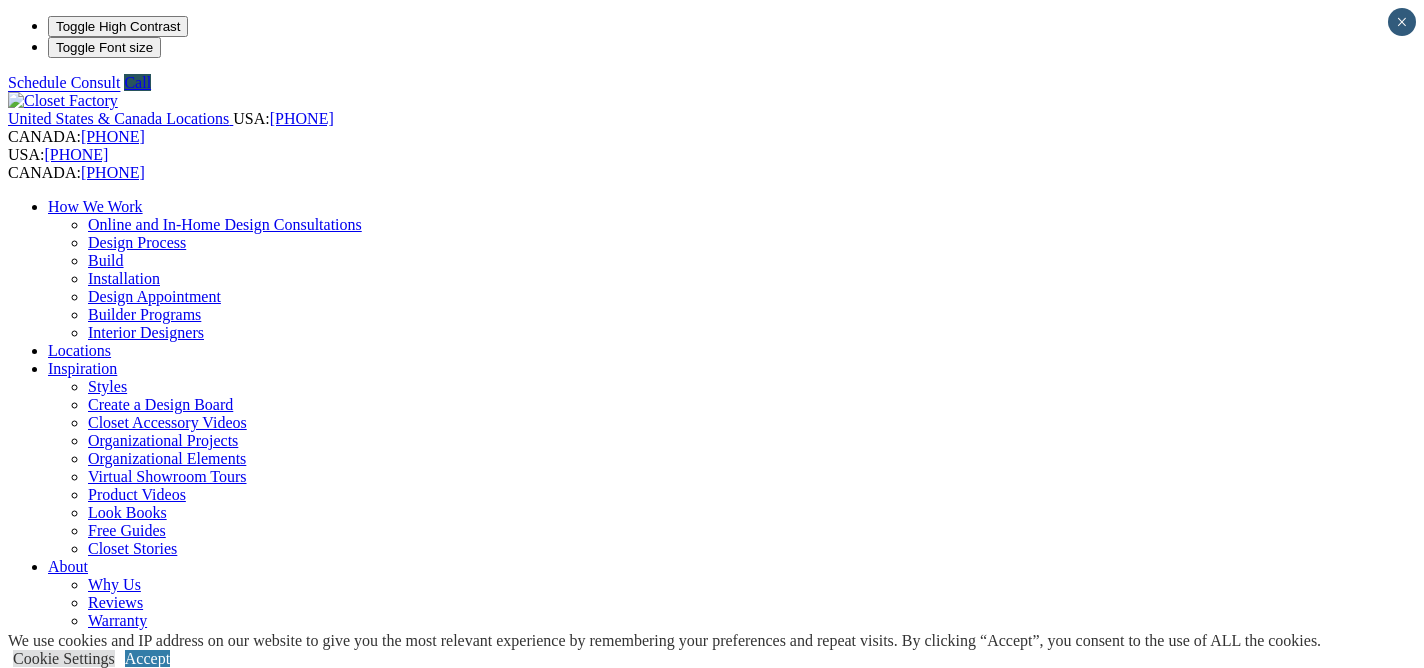 scroll, scrollTop: 0, scrollLeft: 0, axis: both 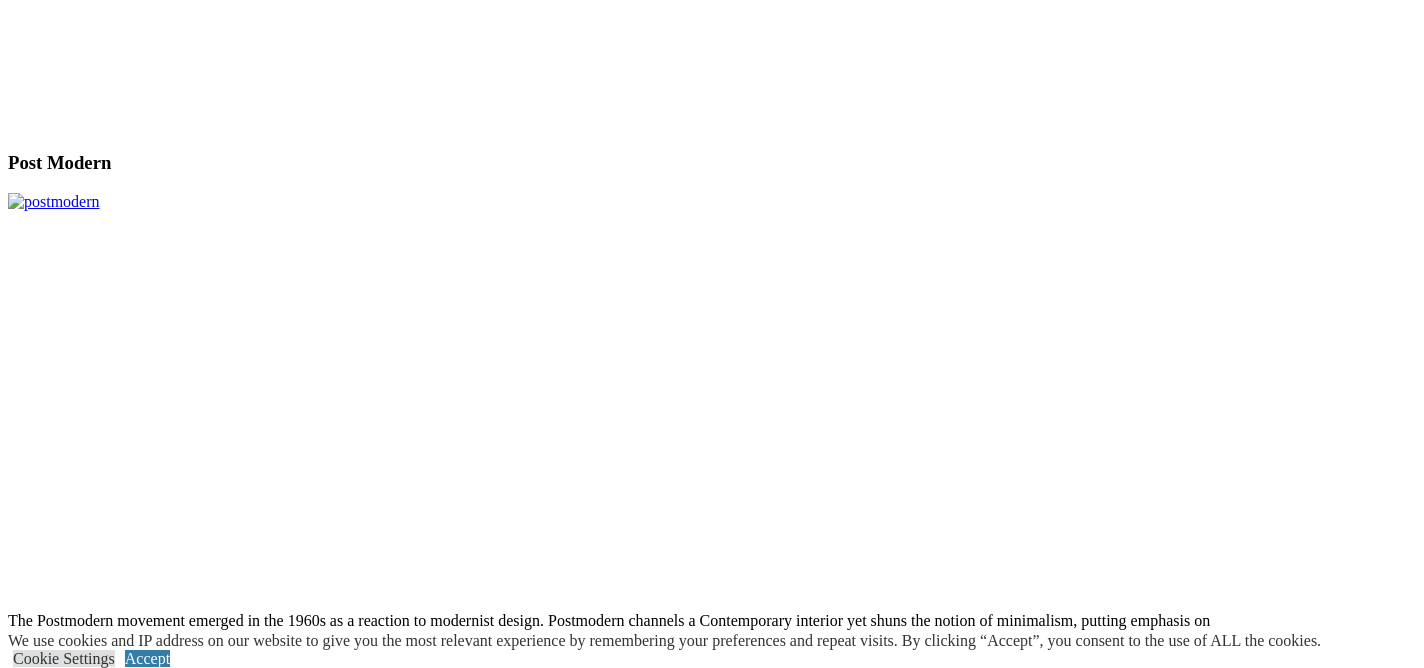 click at bounding box center [37, 4665] 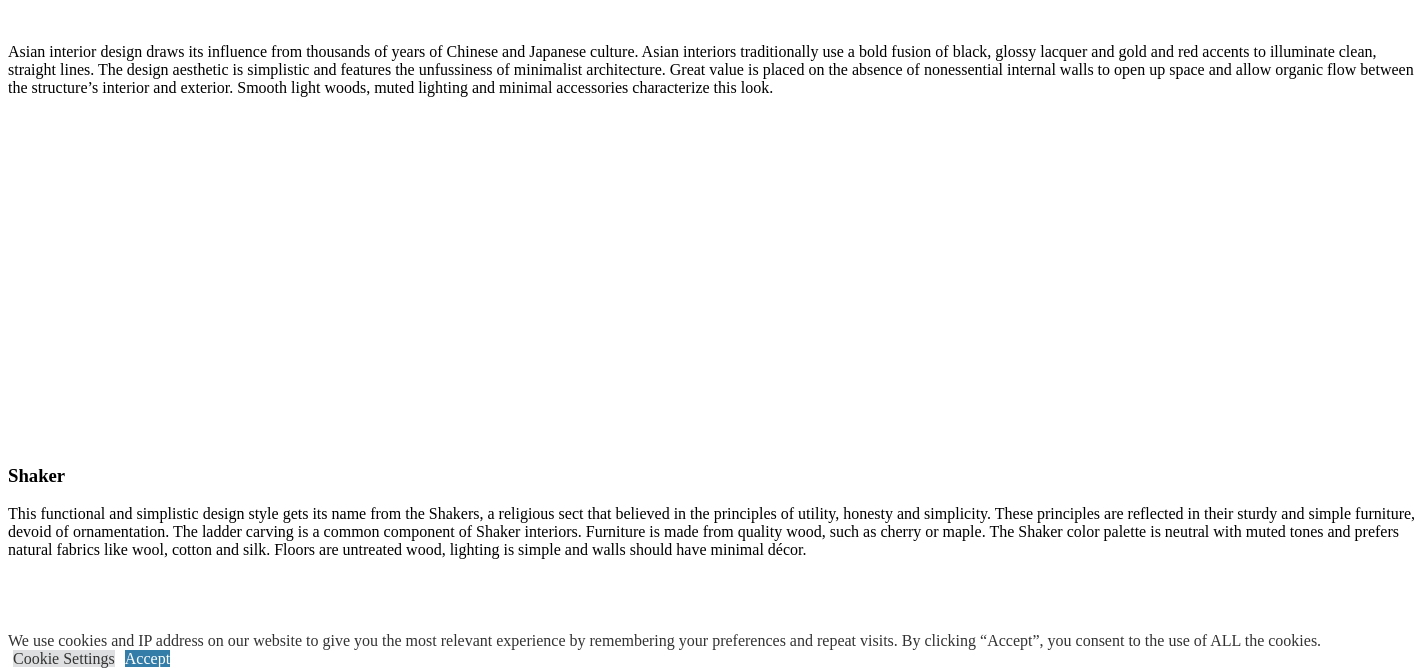 scroll, scrollTop: 9343, scrollLeft: 0, axis: vertical 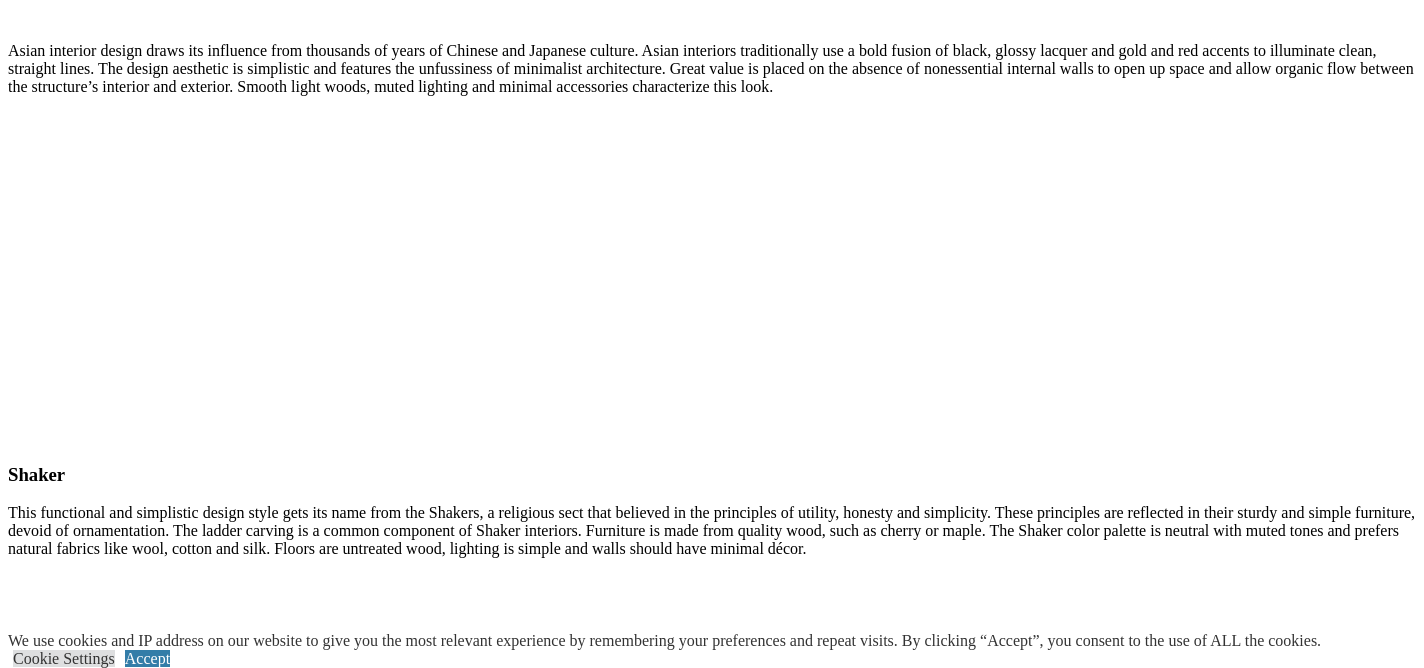 click on "Wine & Pantry" at bounding box center [136, -8097] 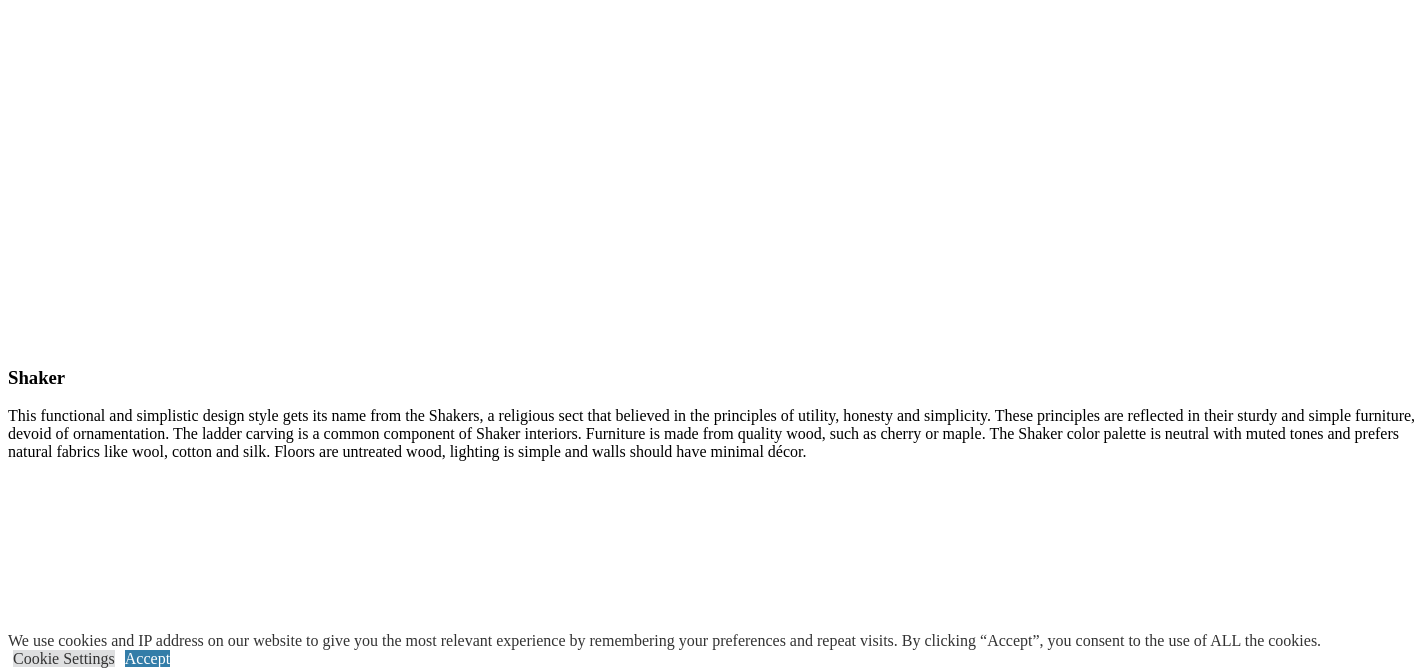 click on "Wine & Pantry" at bounding box center (136, -8097) 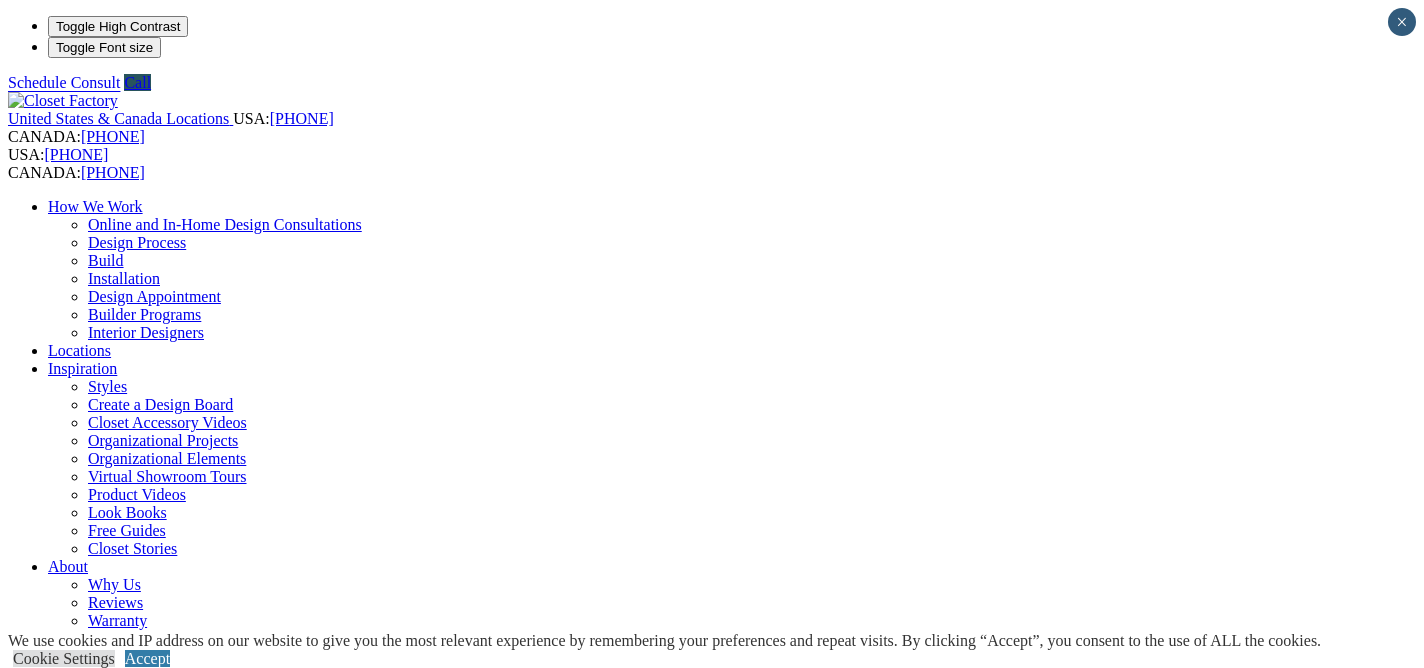 scroll, scrollTop: 0, scrollLeft: 0, axis: both 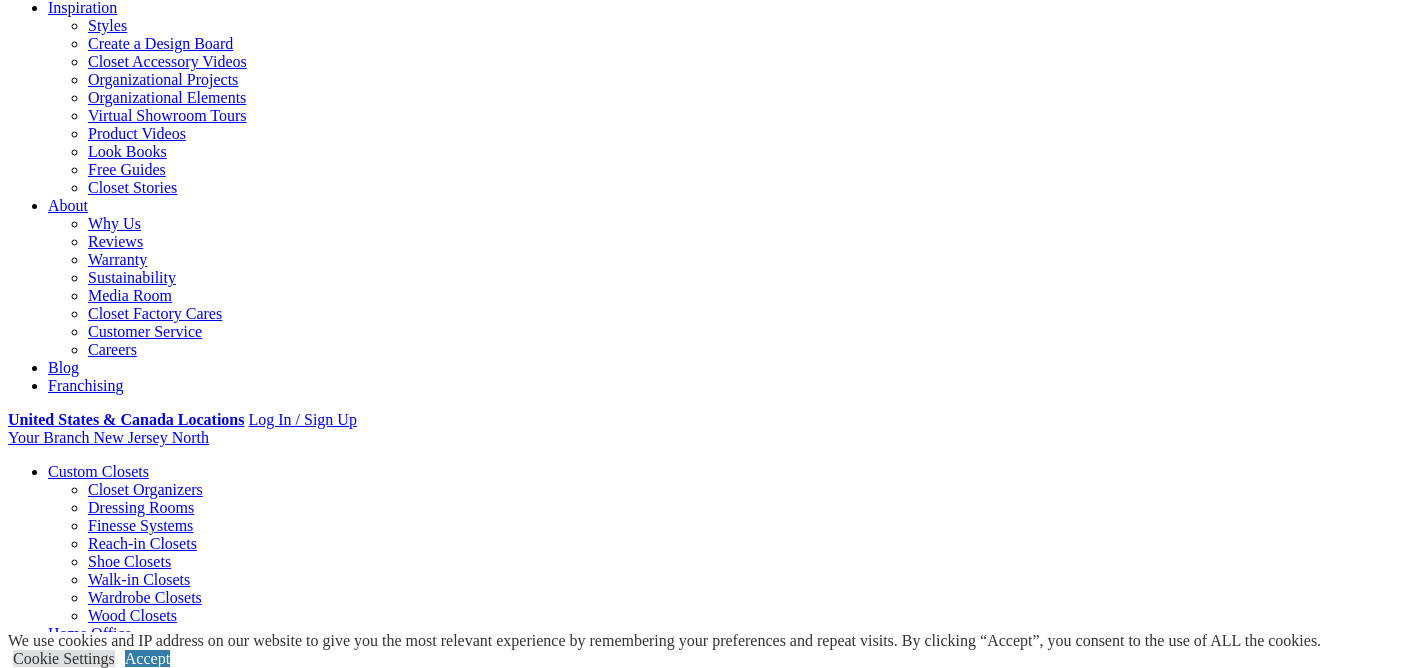 click on "Gallery" at bounding box center [111, 1651] 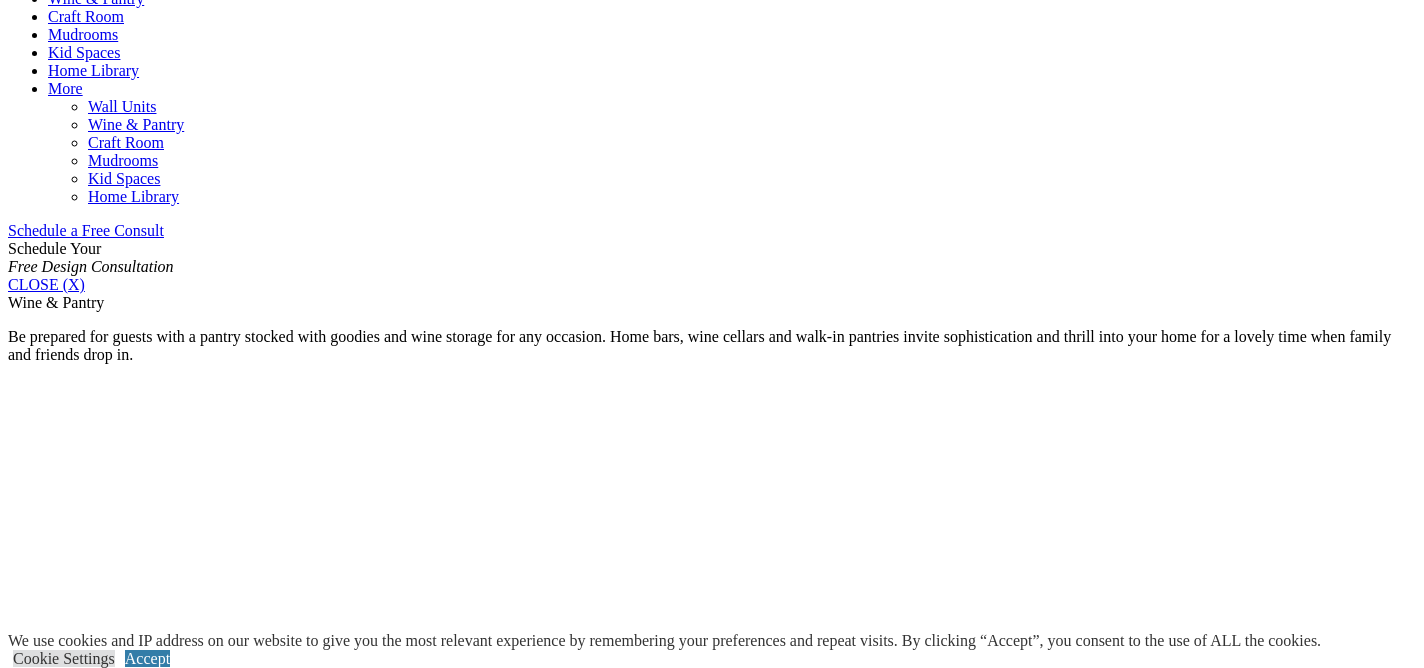 scroll, scrollTop: 1144, scrollLeft: 0, axis: vertical 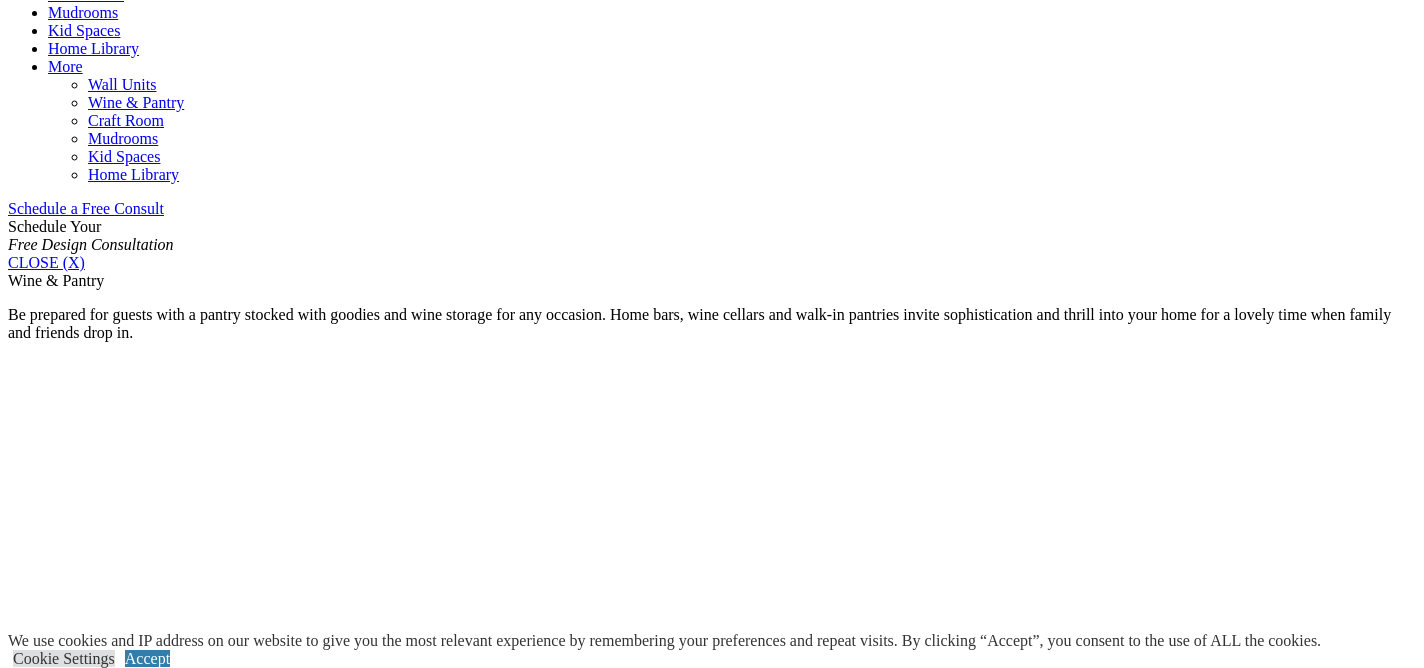 click on "Pantry Closets" at bounding box center [94, 1581] 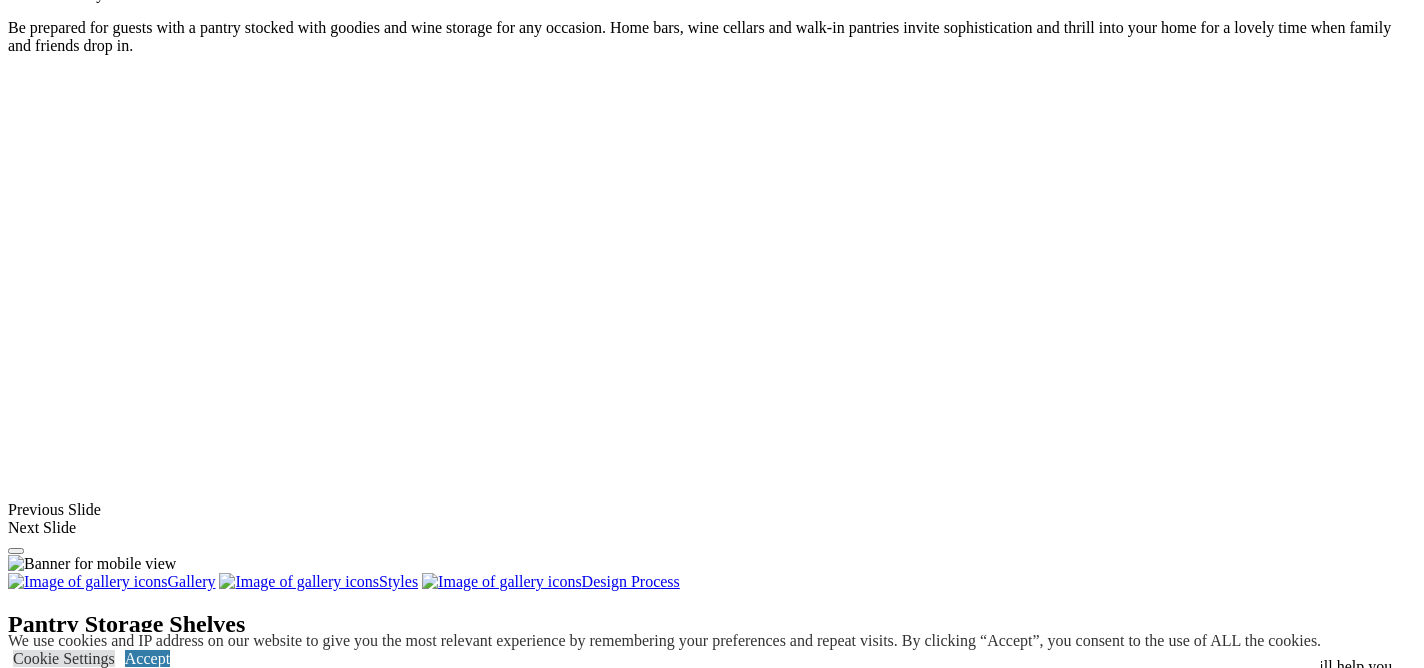 scroll, scrollTop: 1547, scrollLeft: 0, axis: vertical 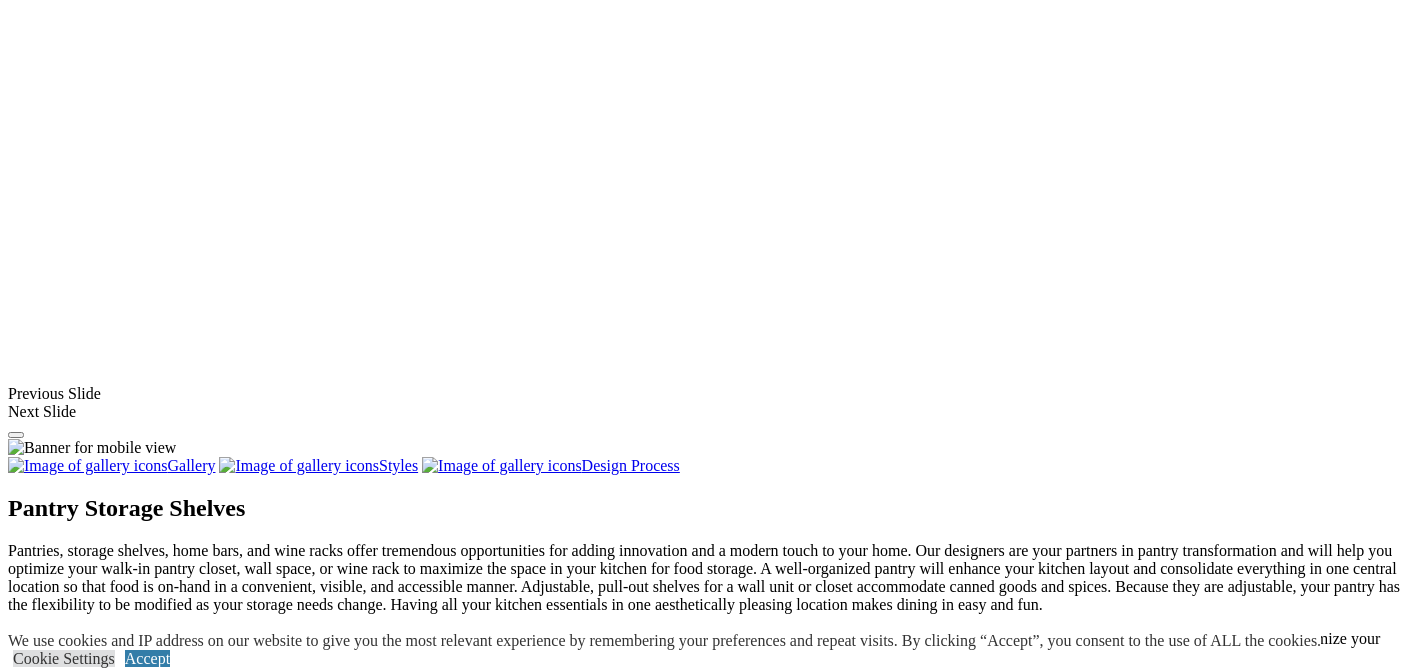 drag, startPoint x: 710, startPoint y: 479, endPoint x: 695, endPoint y: 499, distance: 25 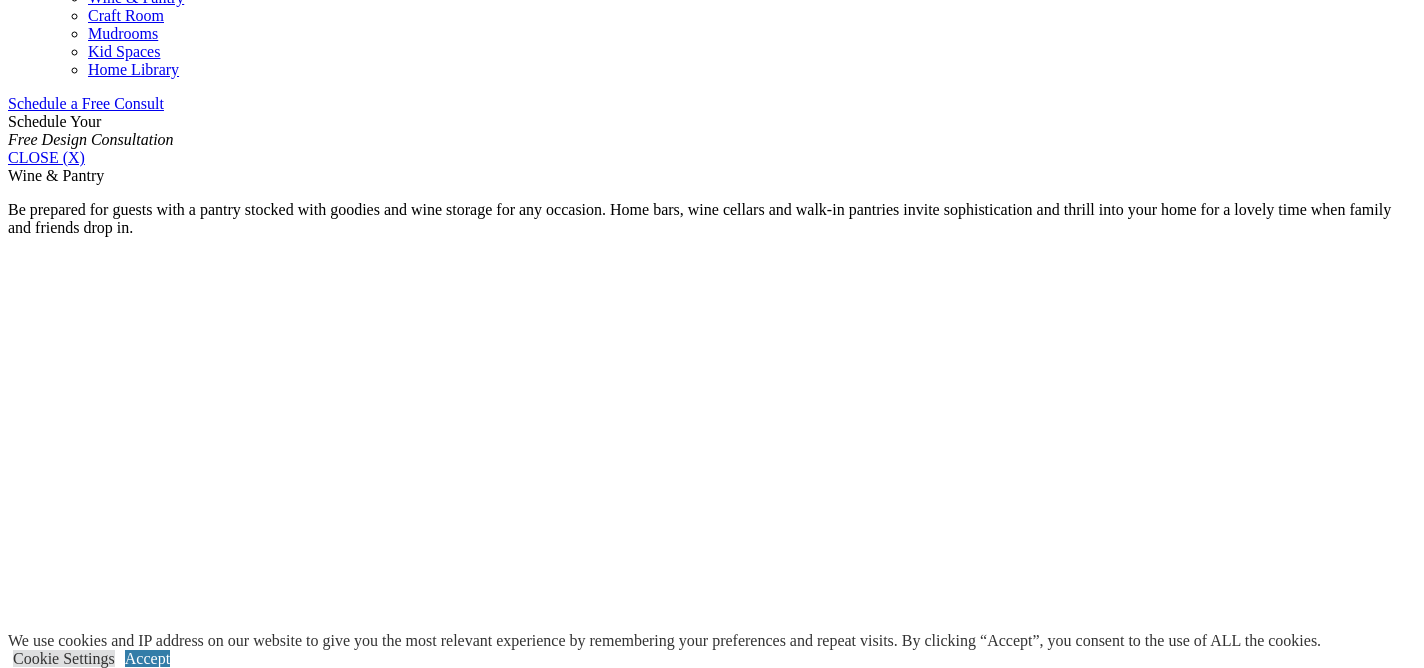 scroll, scrollTop: 1246, scrollLeft: 0, axis: vertical 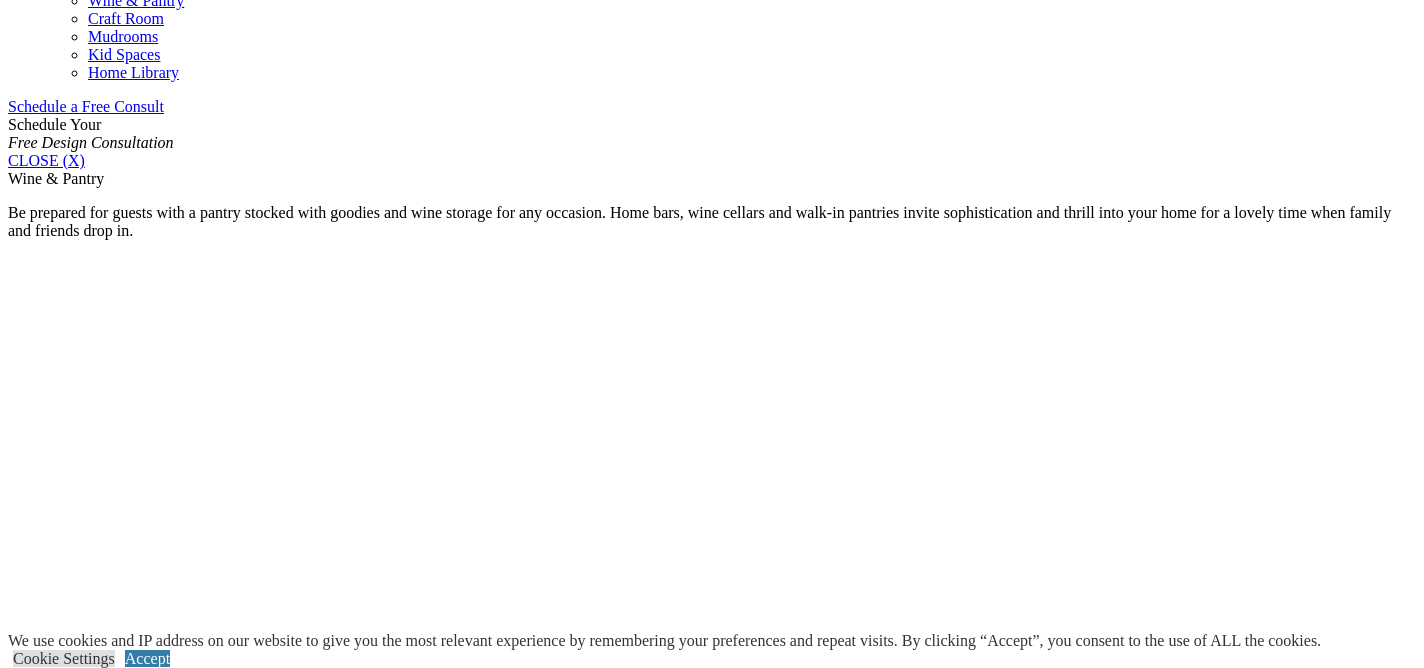click on "Niche Spaces" at bounding box center [91, 1569] 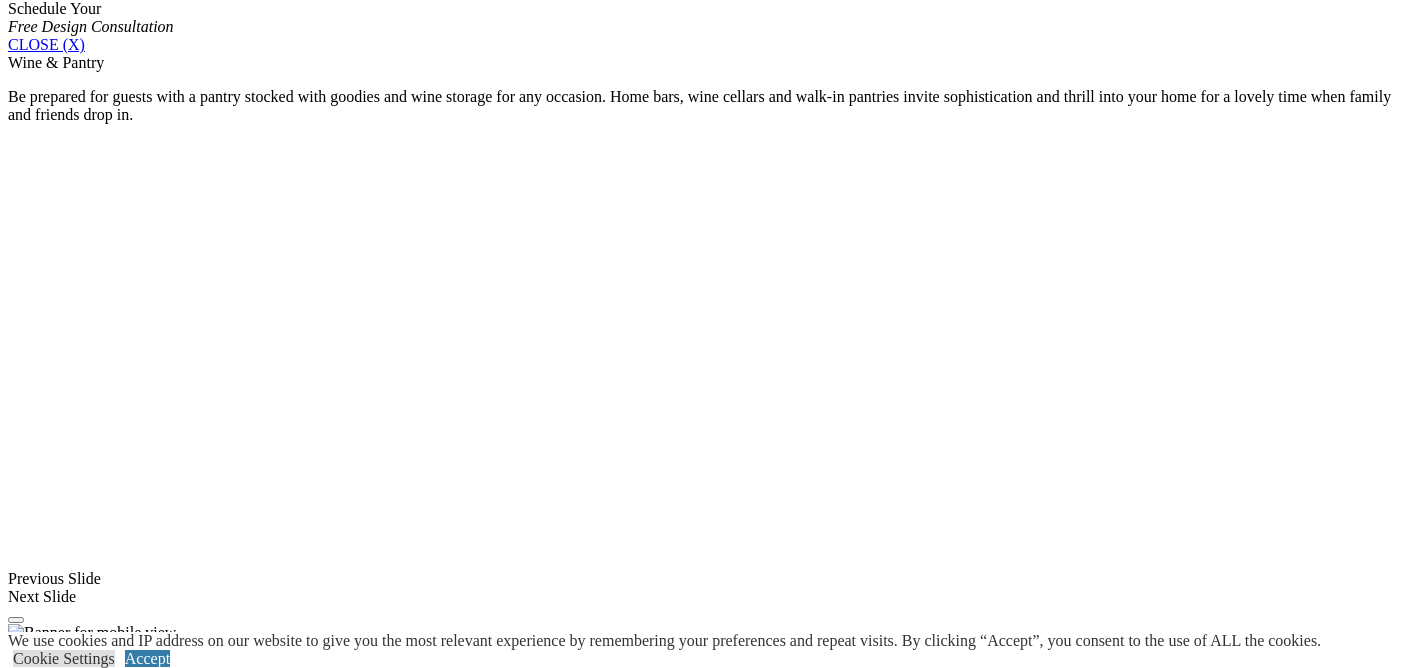scroll, scrollTop: 1378, scrollLeft: 0, axis: vertical 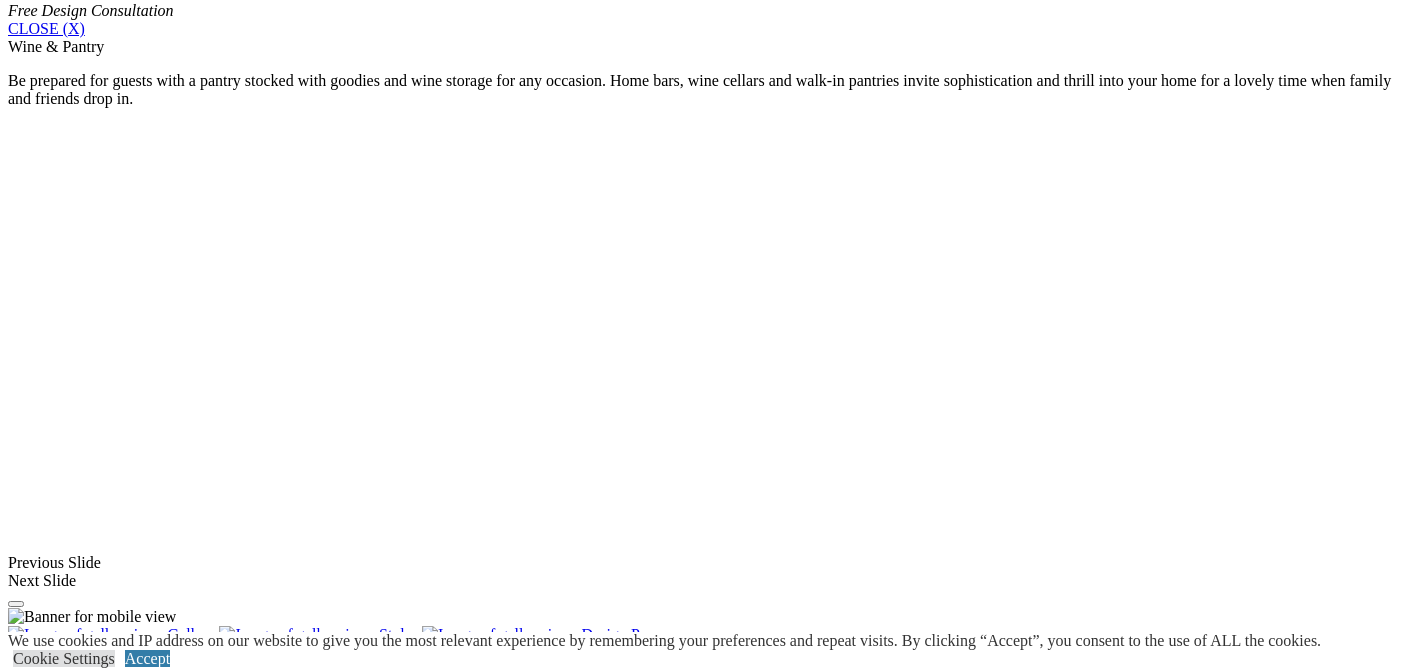 click on "Load More" at bounding box center (44, 1471) 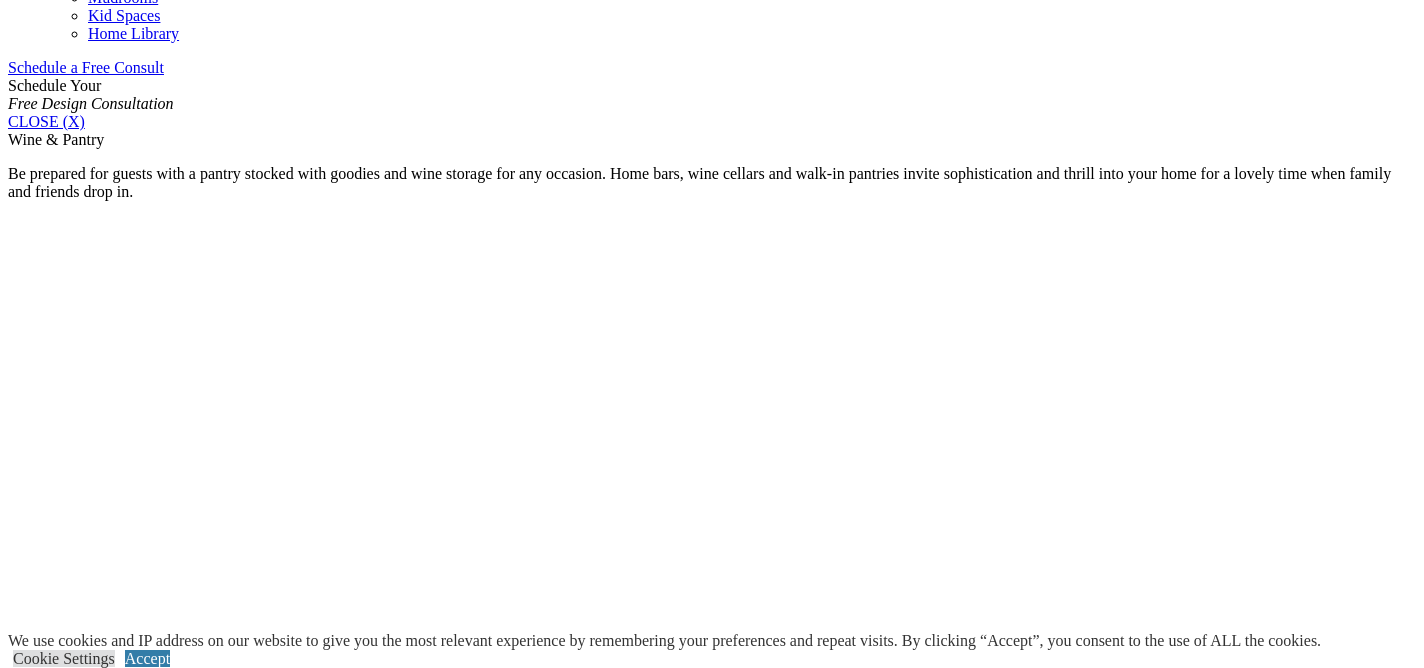 scroll, scrollTop: 1273, scrollLeft: 0, axis: vertical 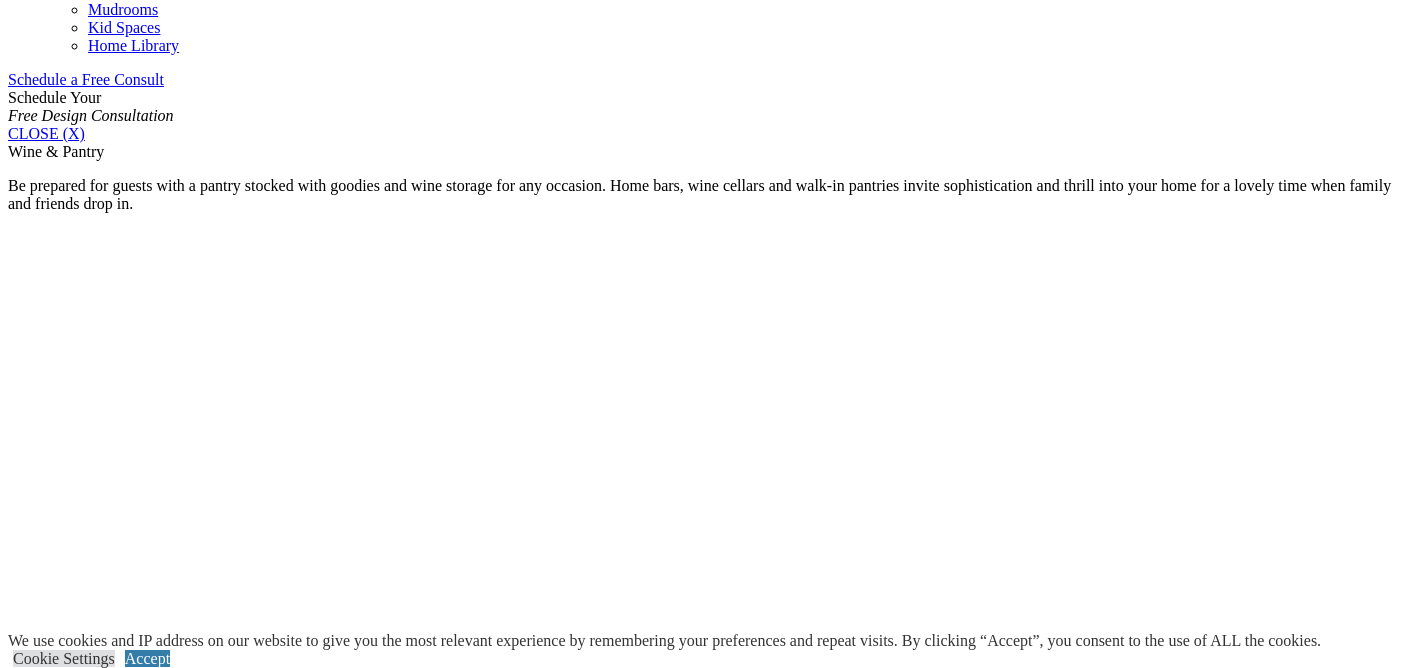 click on "All" at bounding box center (58, 1434) 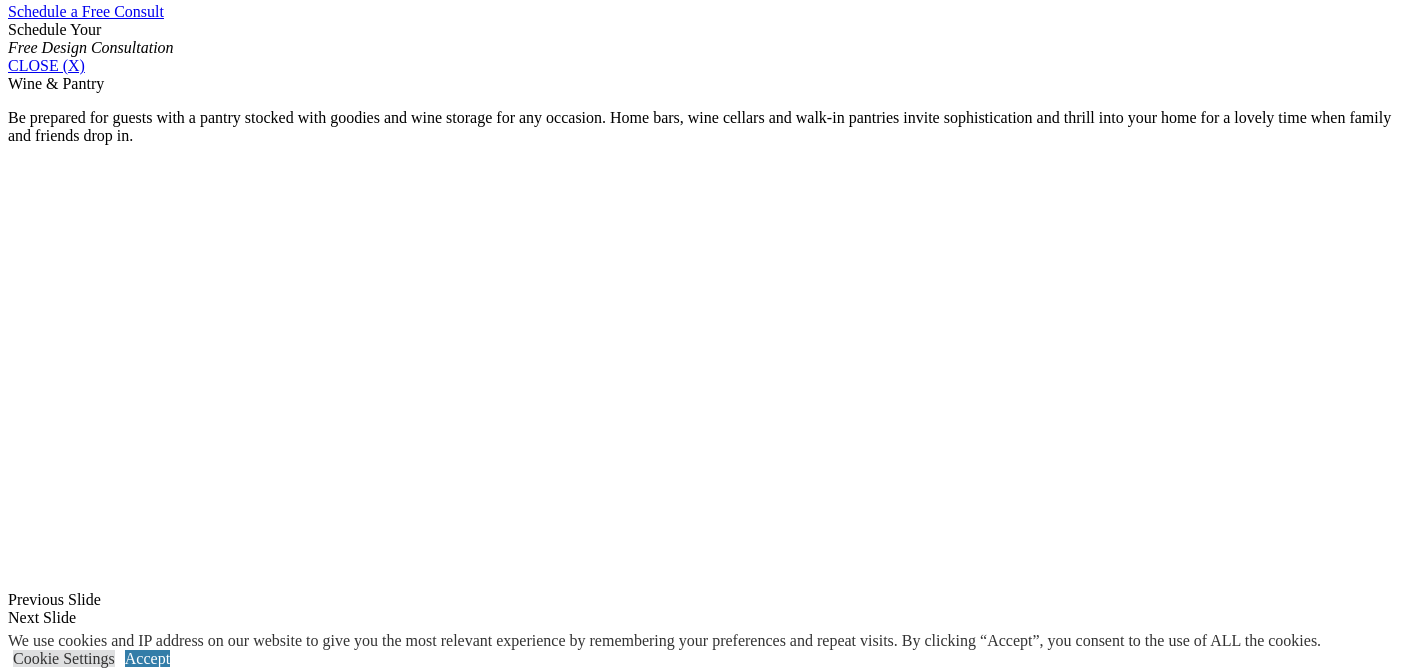 scroll, scrollTop: 1305, scrollLeft: 0, axis: vertical 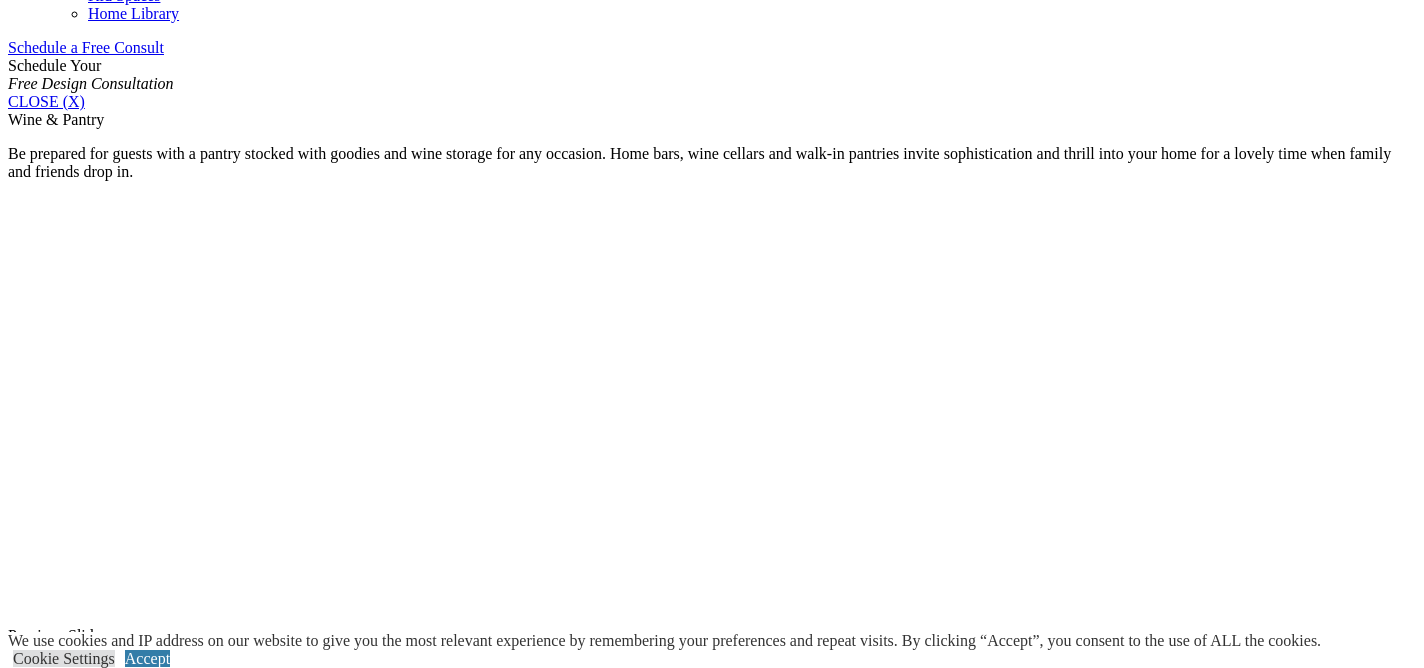 click on "Wood" at bounding box center [67, 1474] 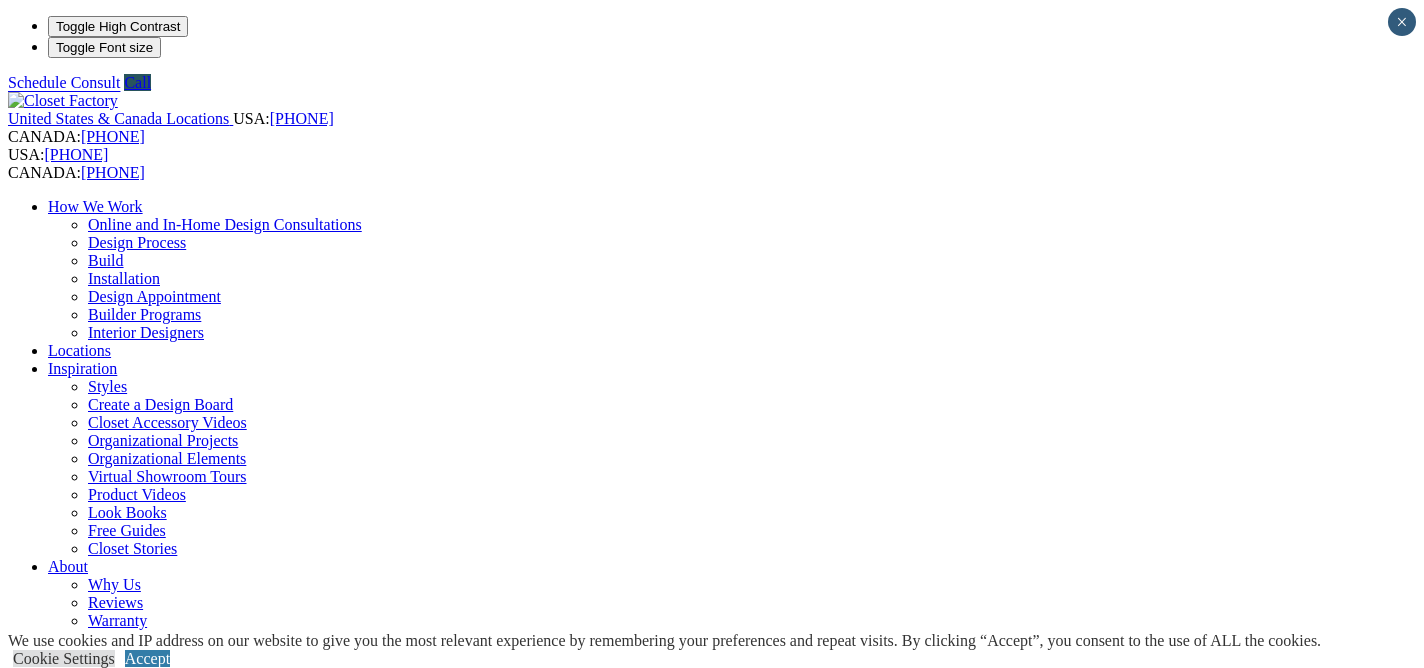 scroll, scrollTop: 0, scrollLeft: 0, axis: both 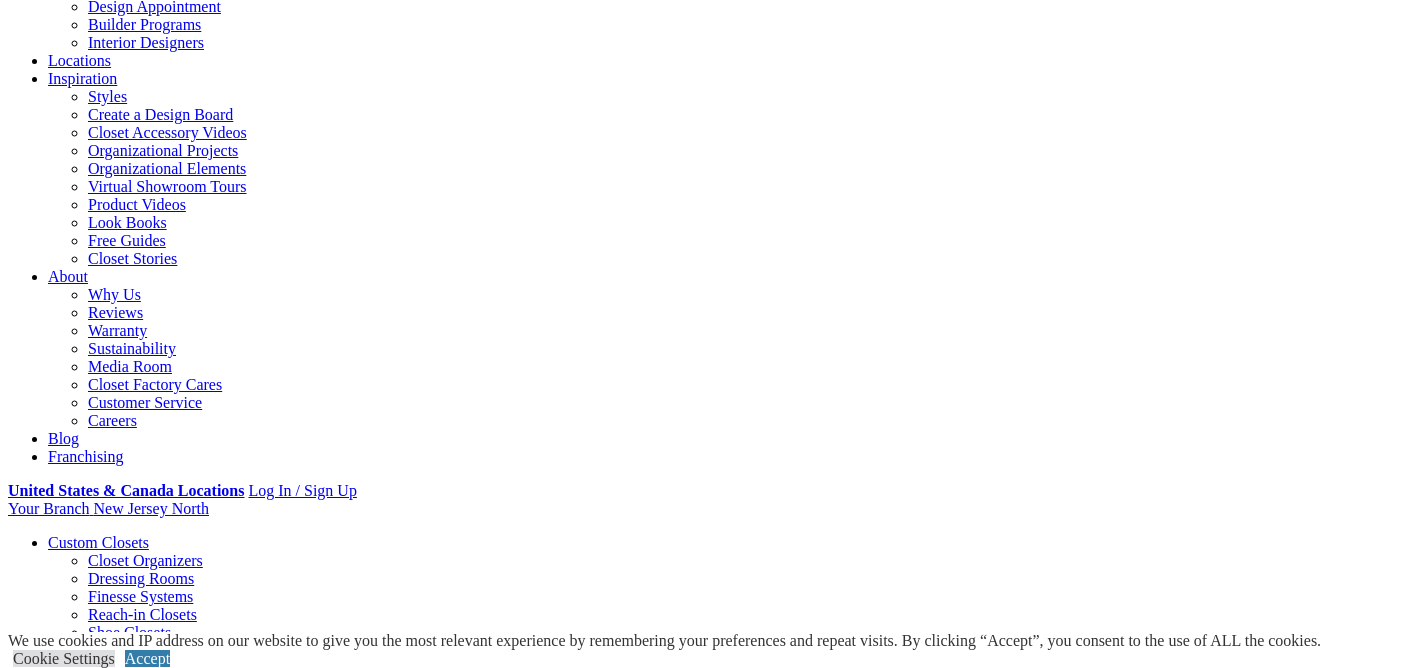 click on "Gallery" at bounding box center (111, 1722) 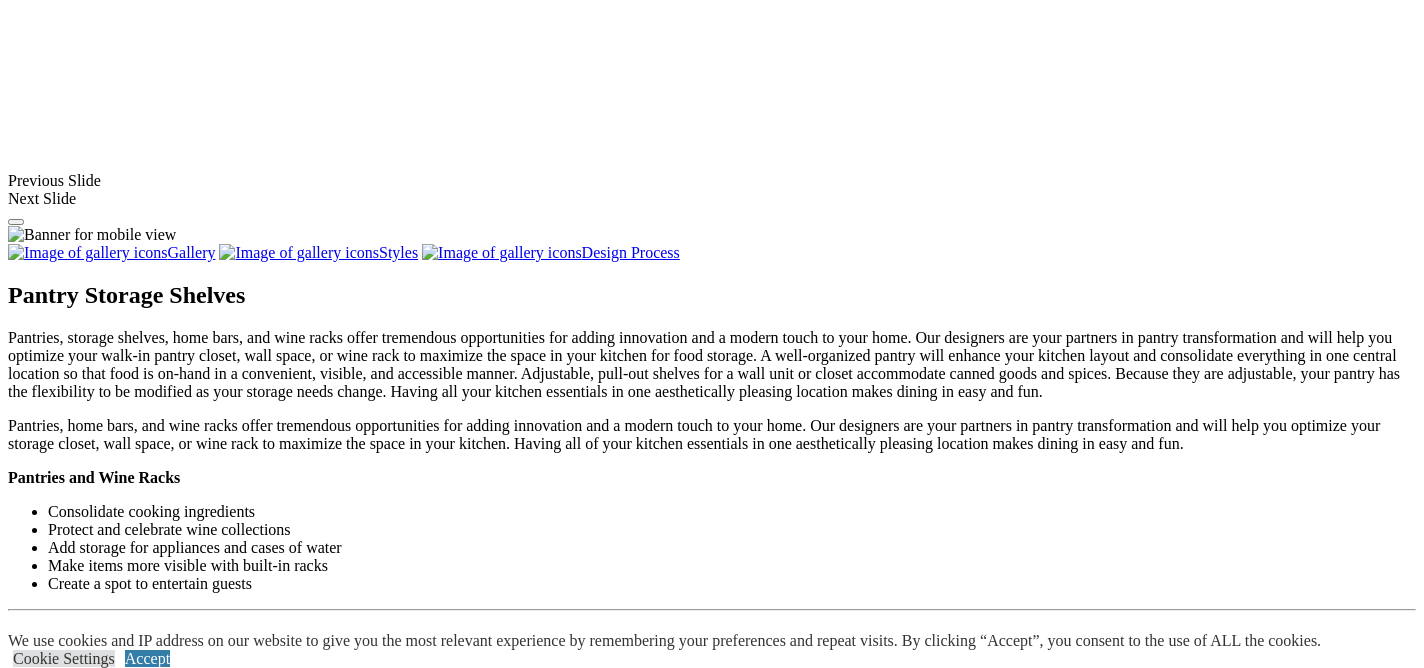 scroll, scrollTop: 1776, scrollLeft: 0, axis: vertical 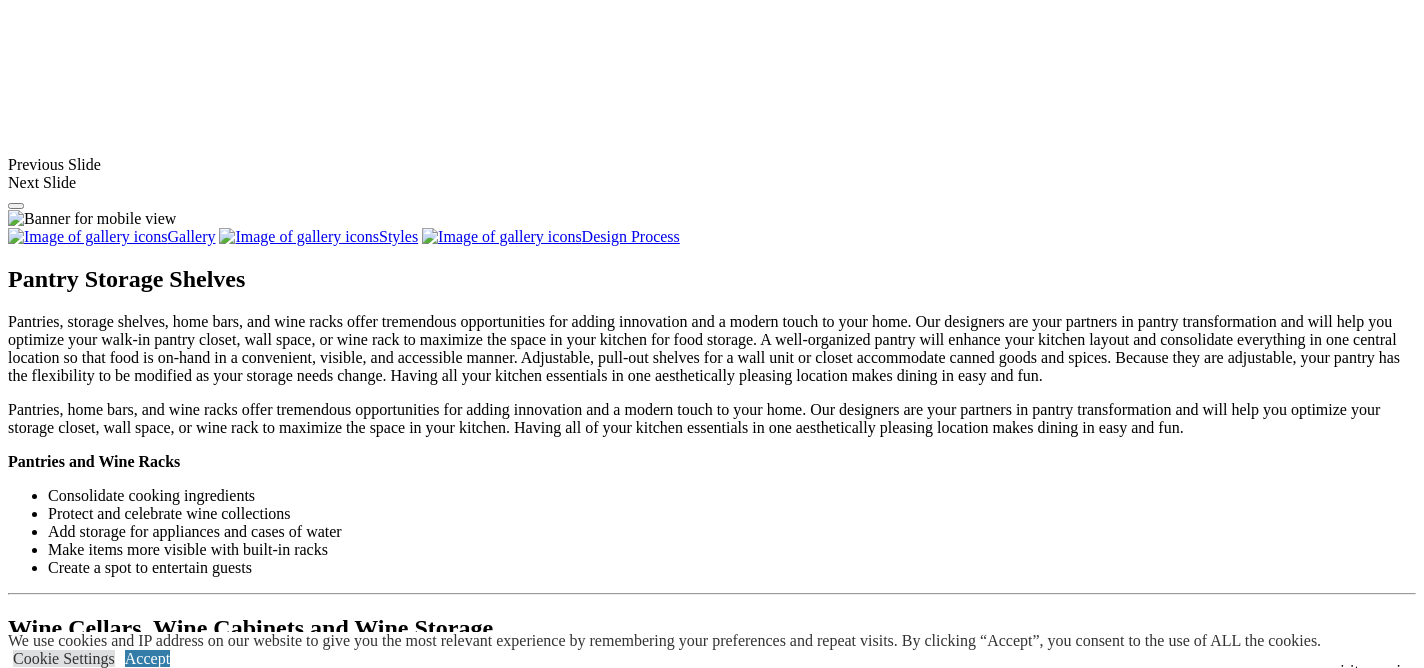 click at bounding box center (103, 1443) 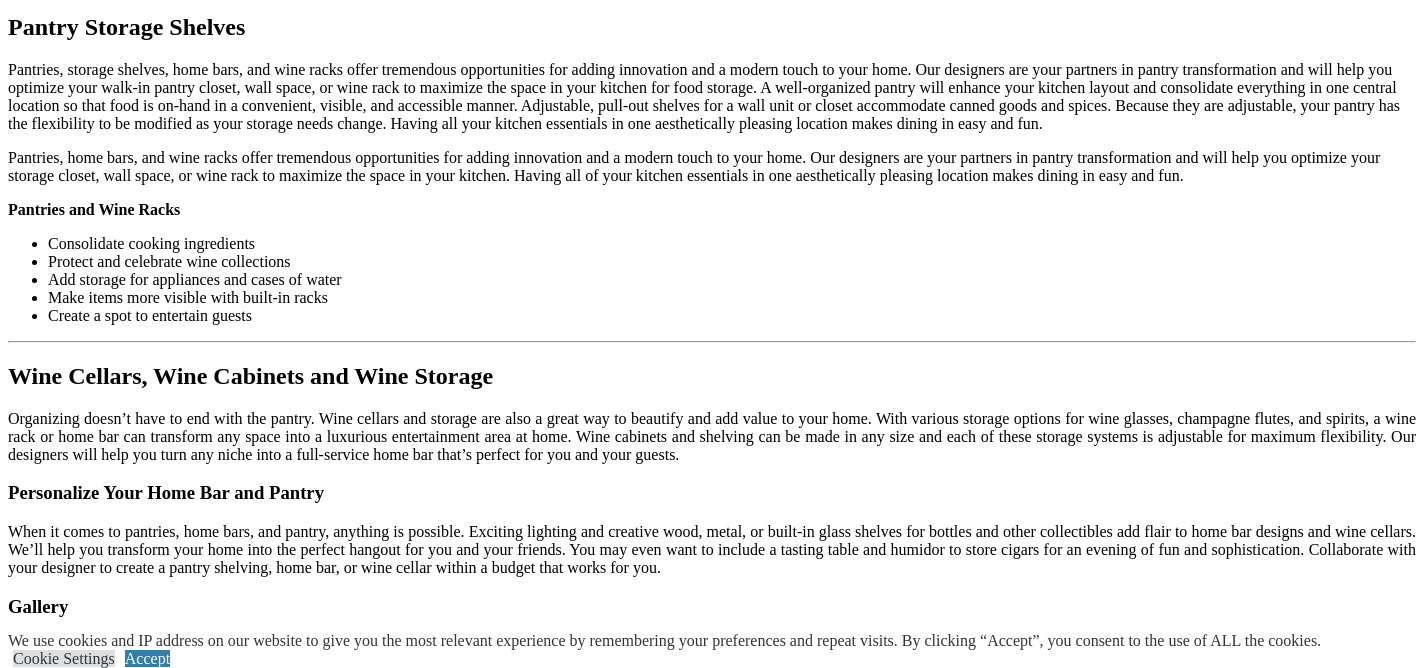 click on "Look Books" at bounding box center [127, -1264] 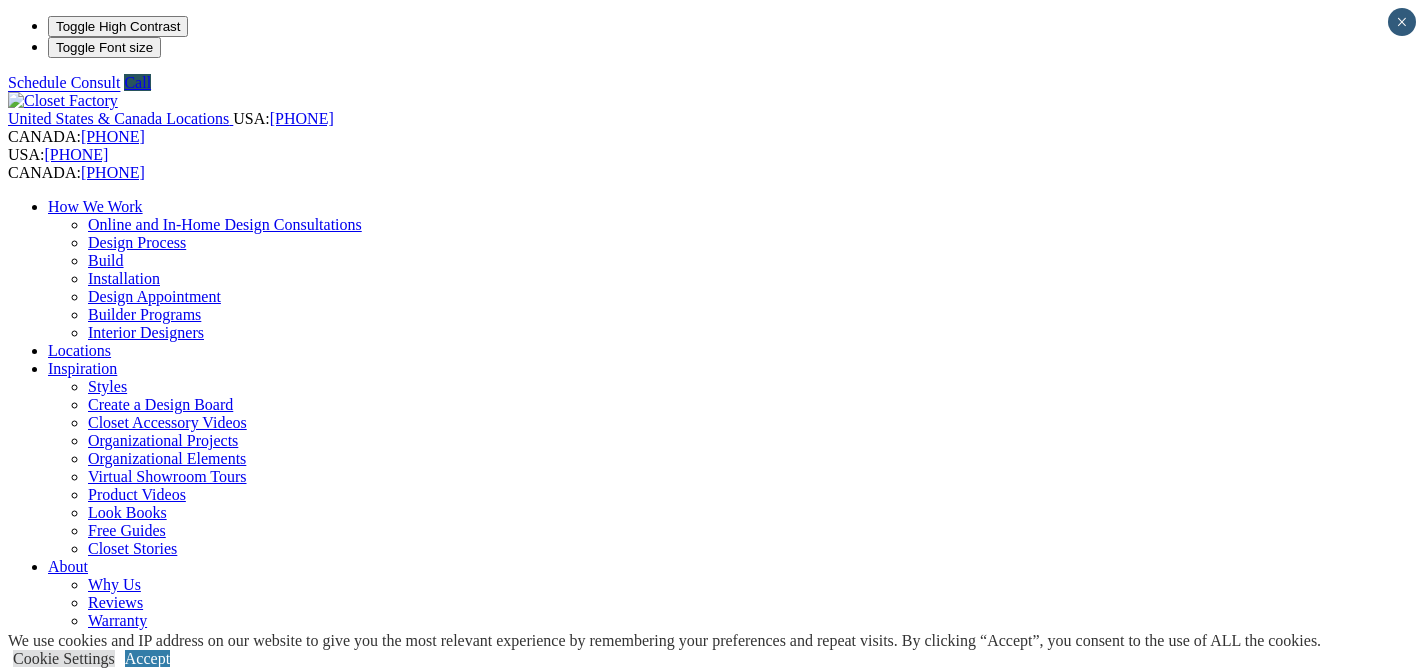 scroll, scrollTop: 0, scrollLeft: 0, axis: both 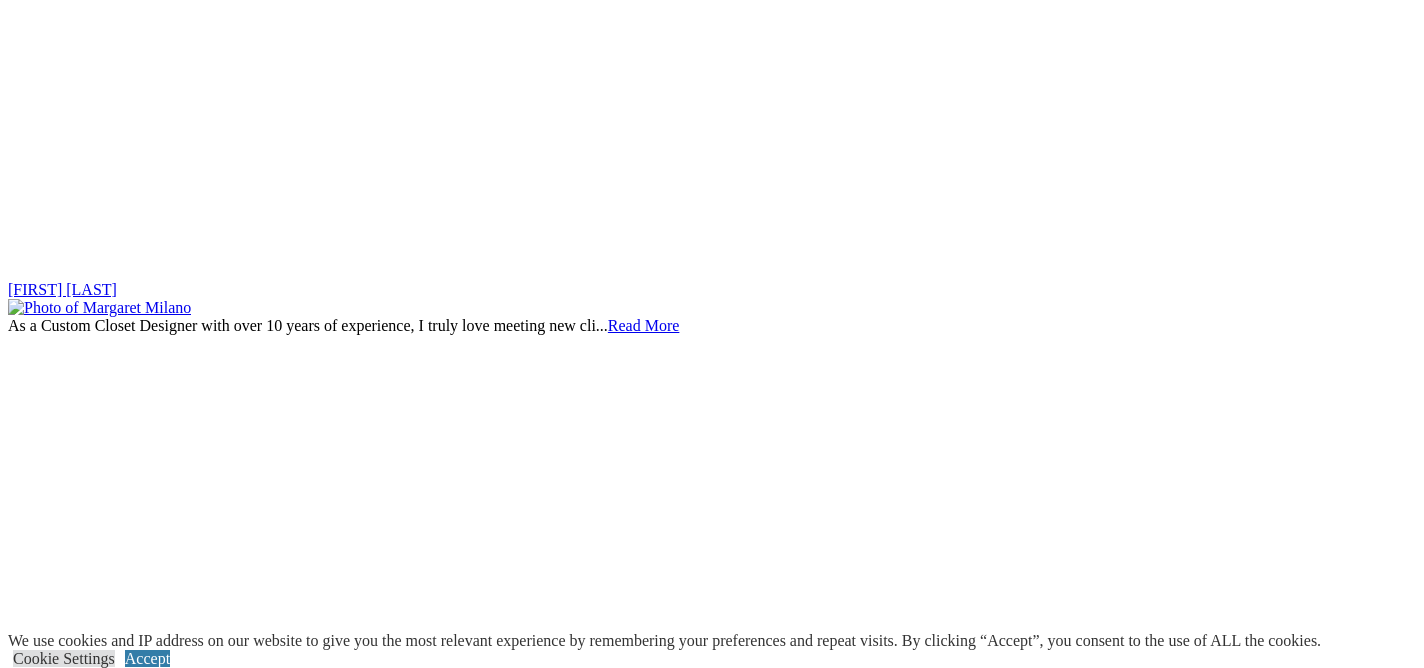 click on "Why Us" at bounding box center (114, -1654) 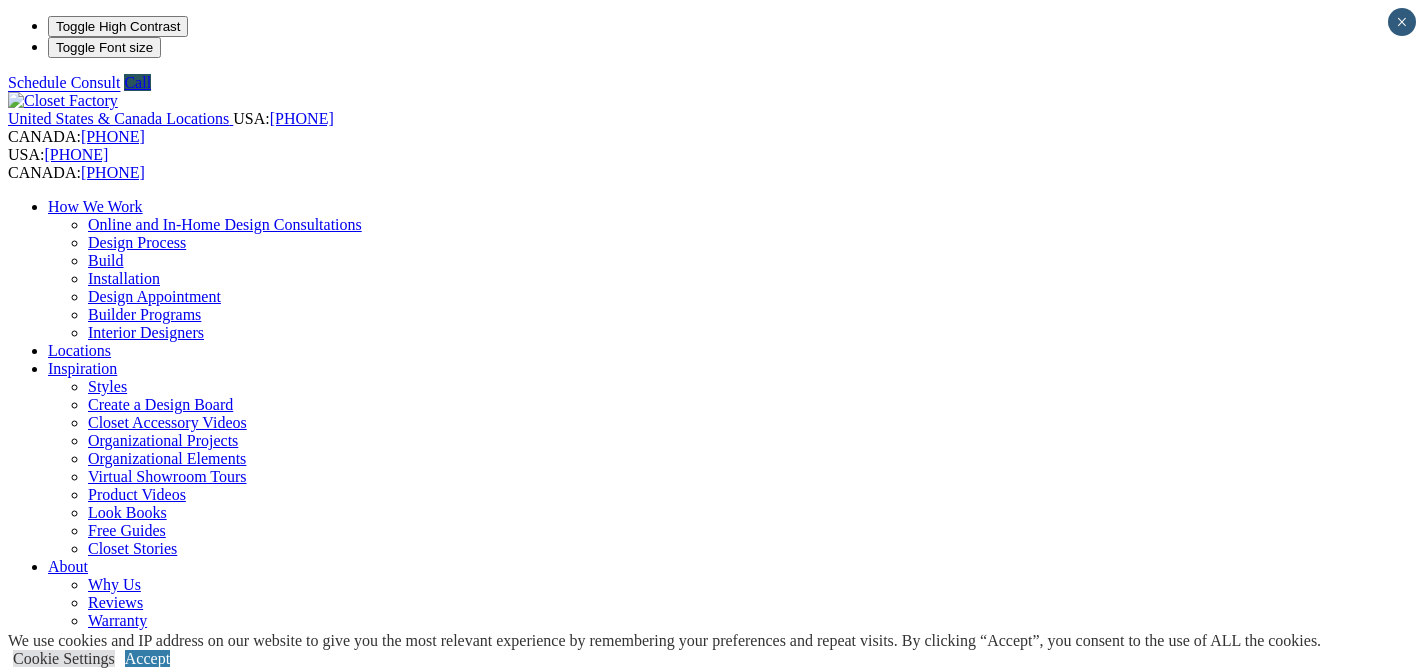 scroll, scrollTop: 0, scrollLeft: 0, axis: both 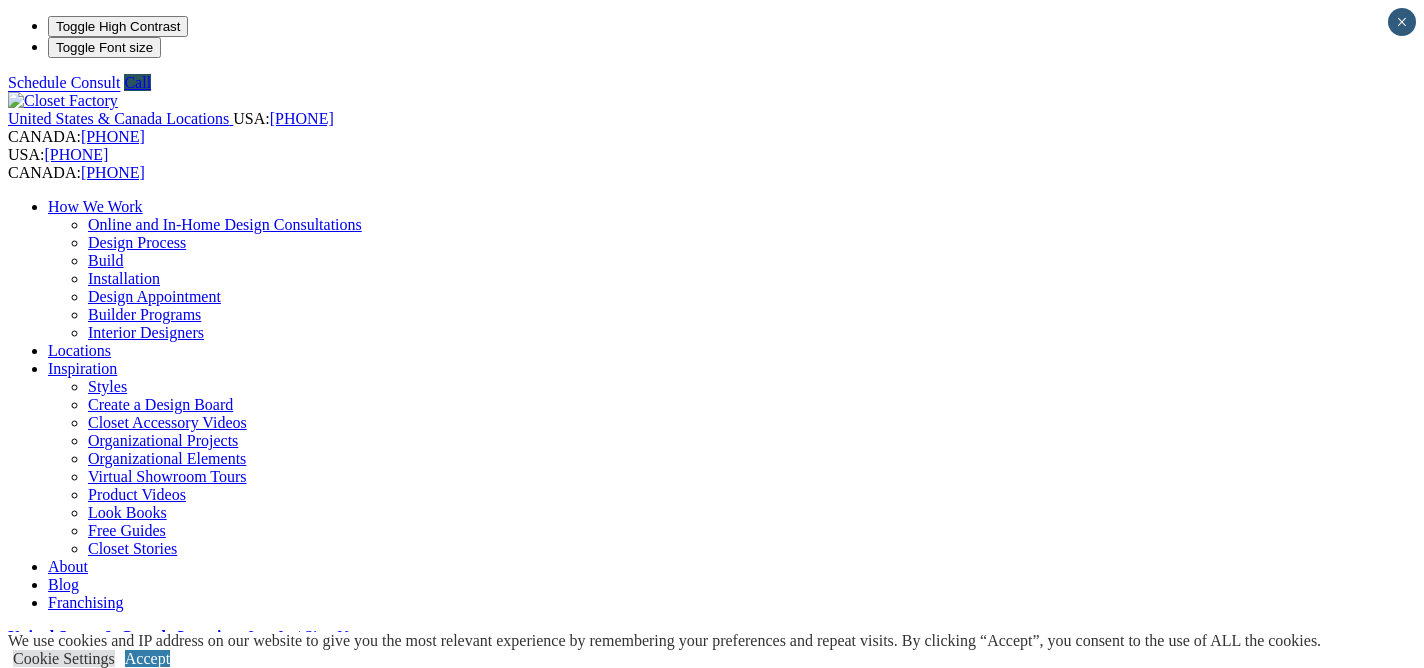 click on "Design Process" at bounding box center (137, 242) 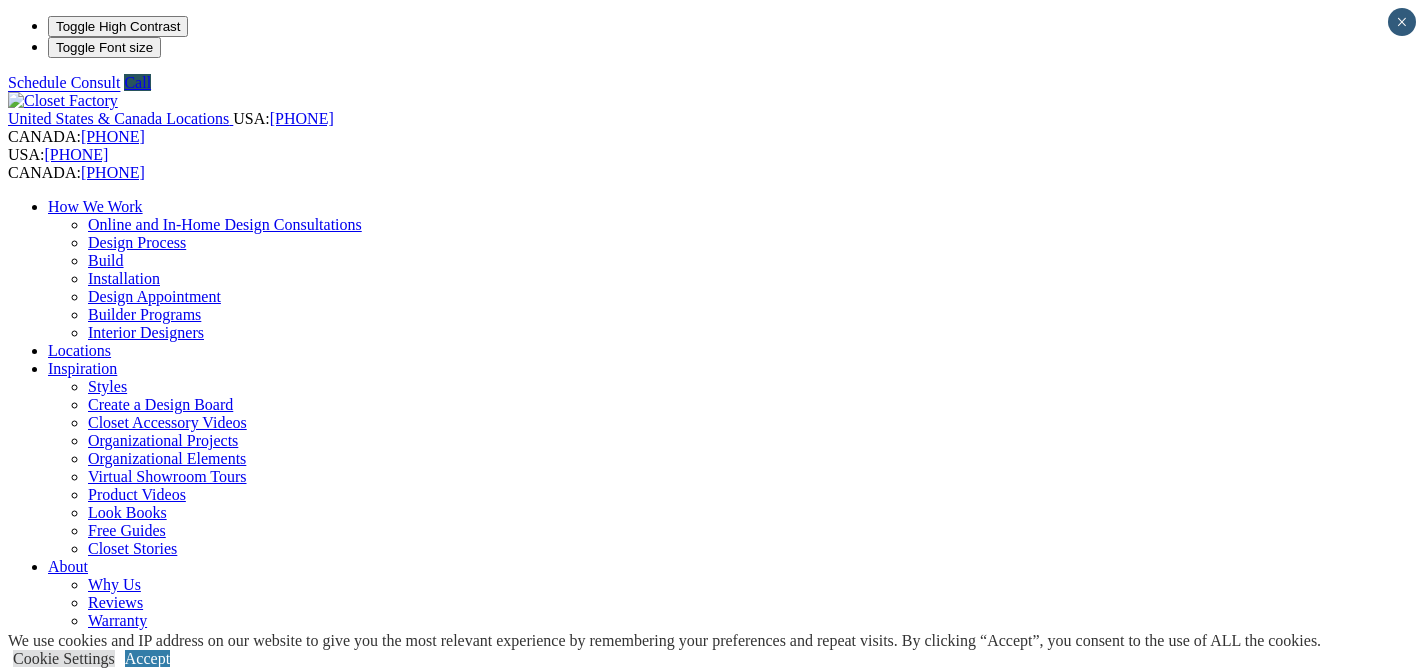 scroll, scrollTop: 0, scrollLeft: 0, axis: both 